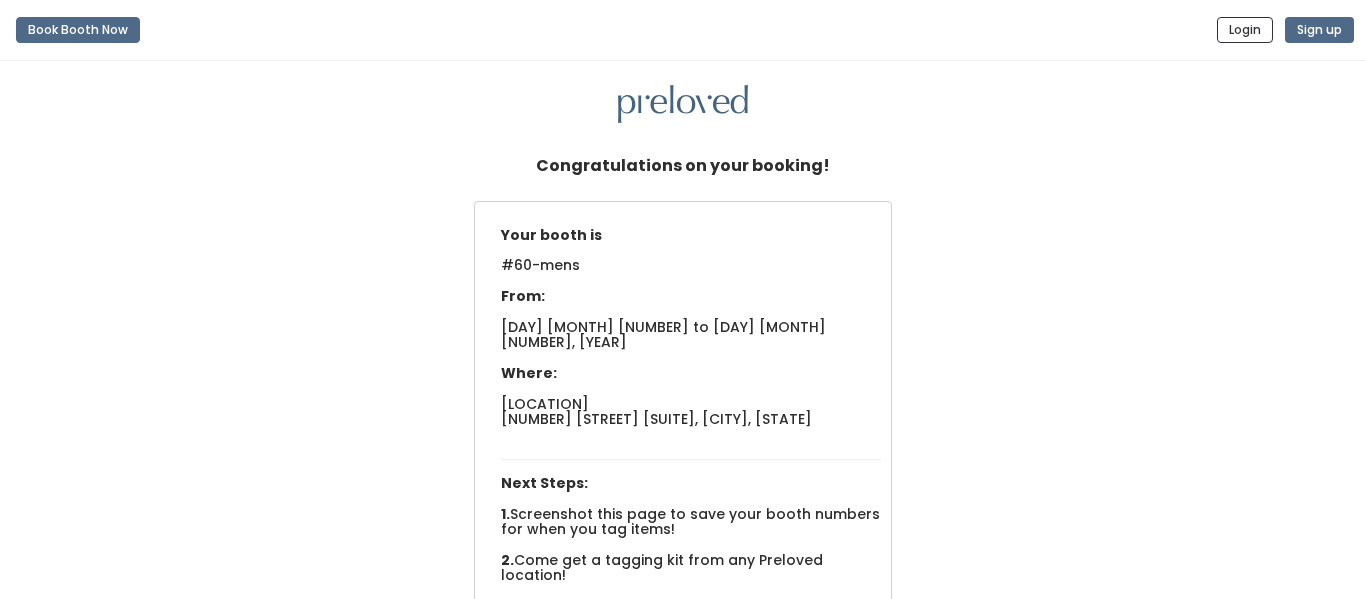 scroll, scrollTop: 0, scrollLeft: 0, axis: both 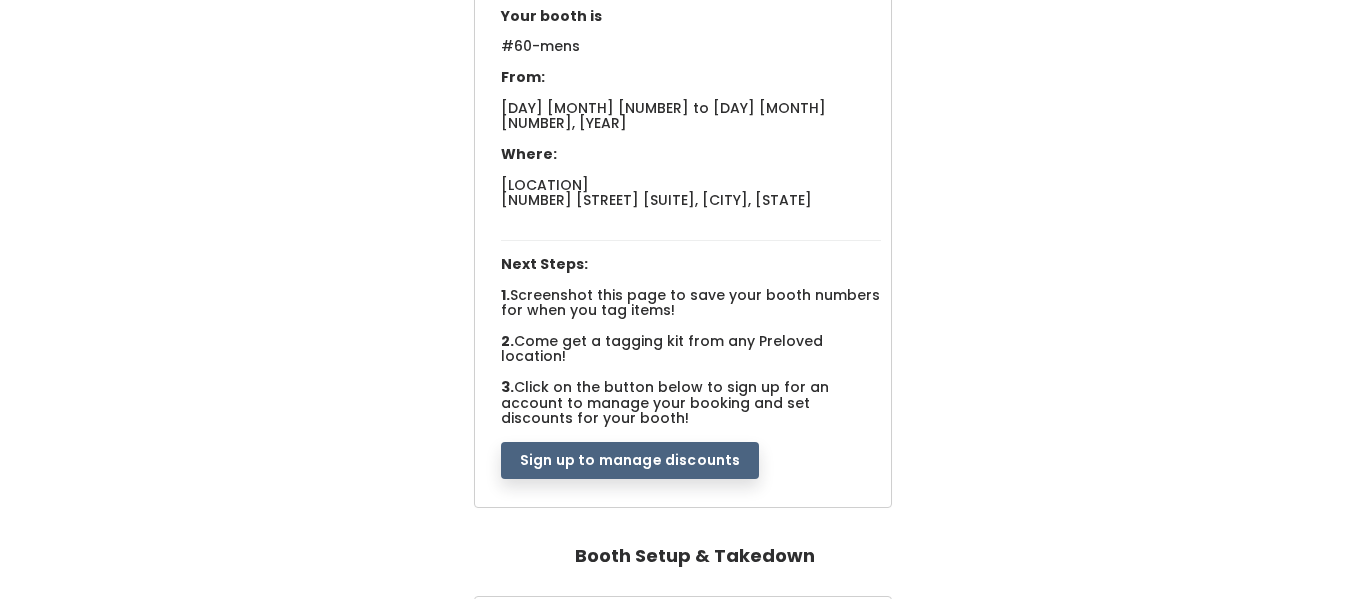 click on "Sign up to manage discounts" at bounding box center [630, 461] 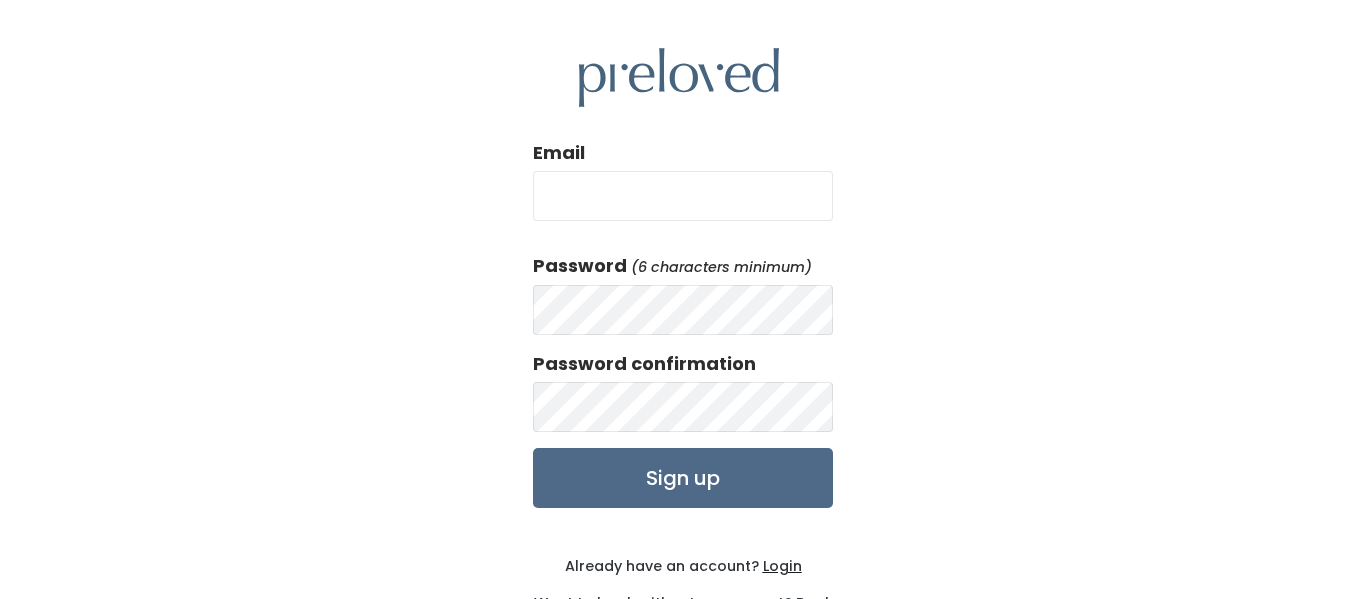 scroll, scrollTop: 0, scrollLeft: 0, axis: both 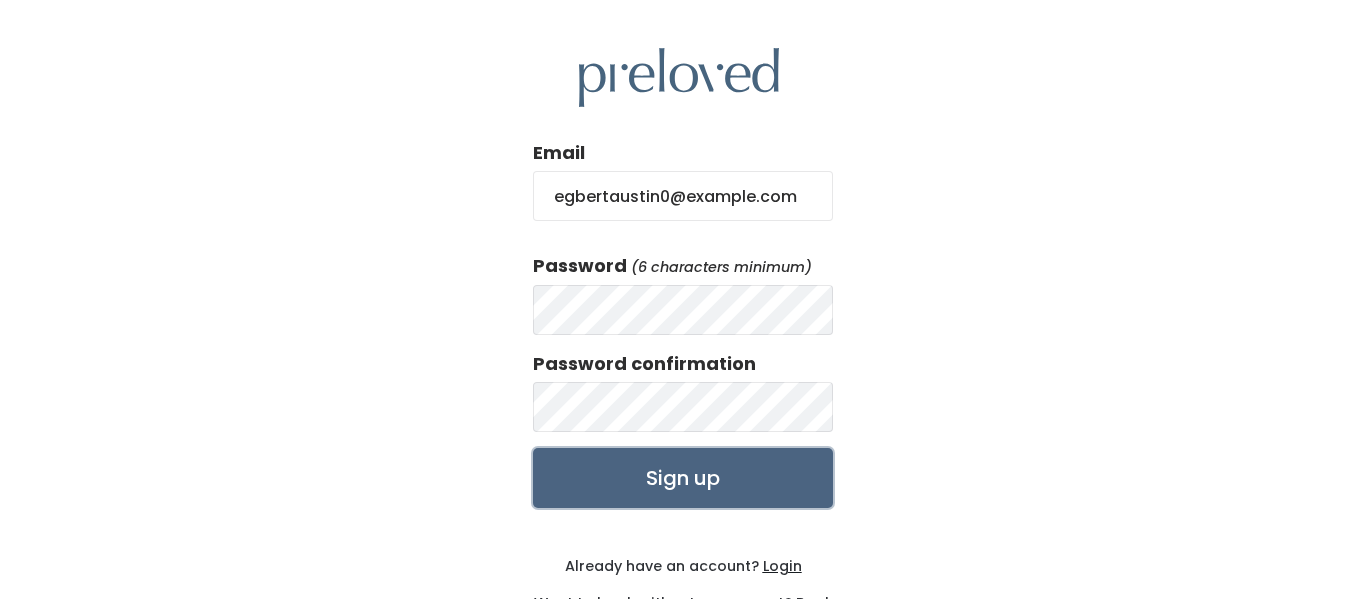 click on "Sign up" at bounding box center [683, 478] 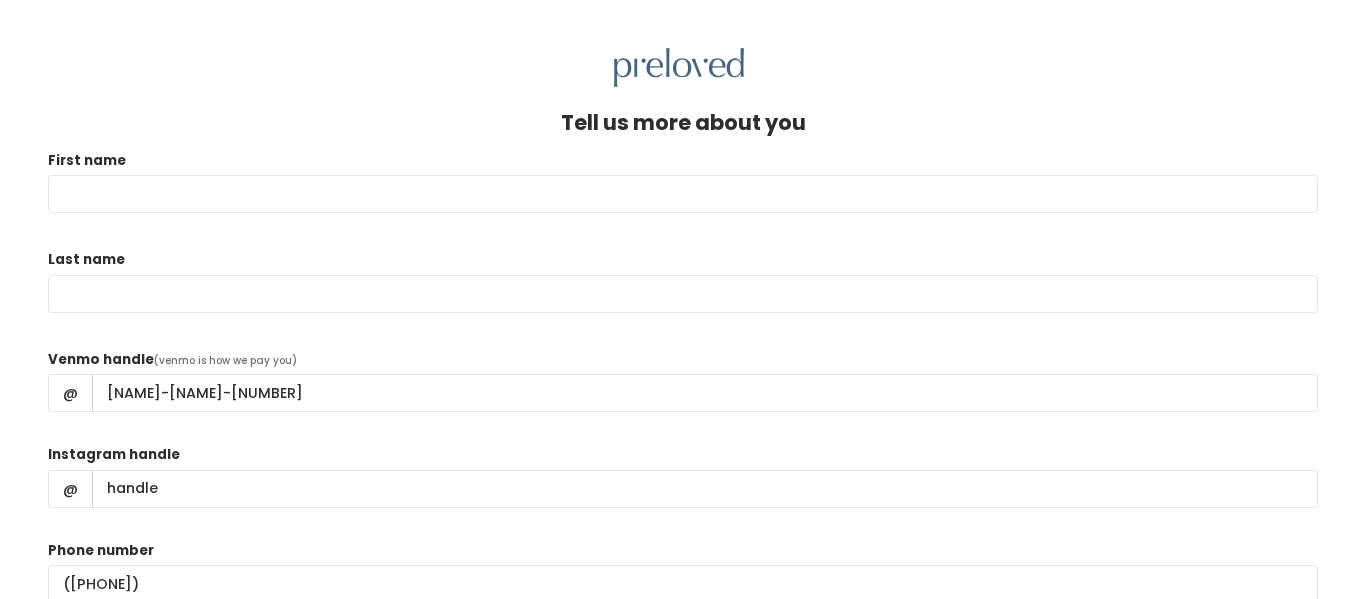 scroll, scrollTop: 0, scrollLeft: 0, axis: both 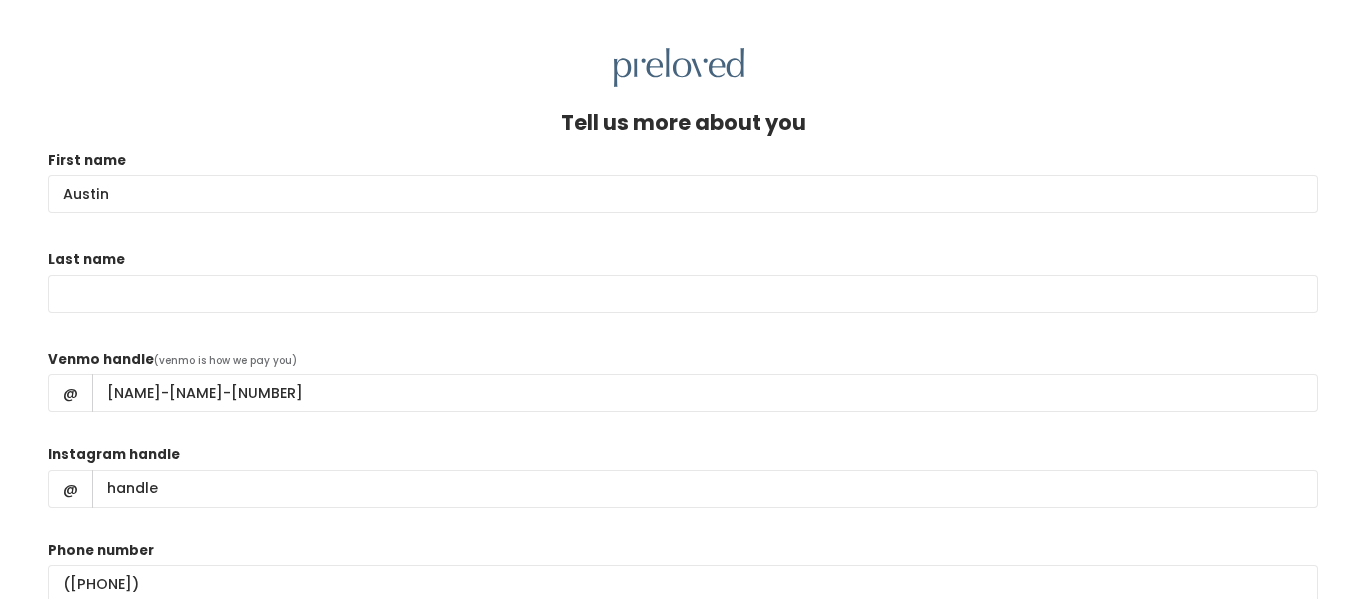 type on "Austin" 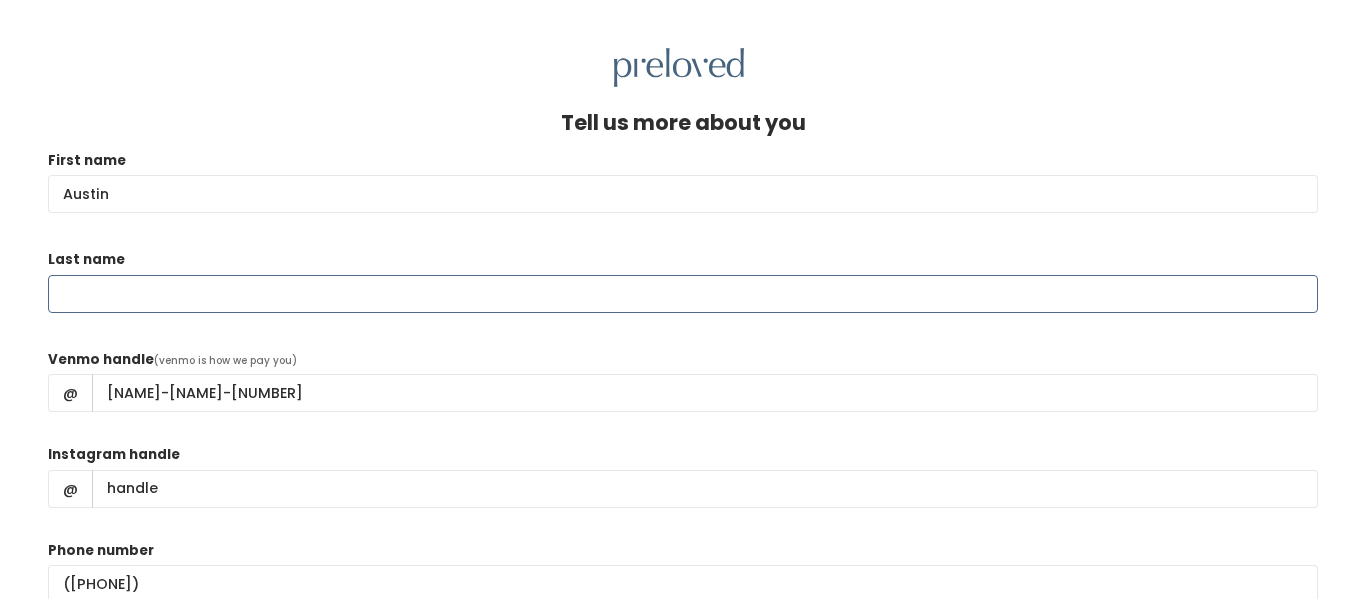click on "Last name" at bounding box center [683, 294] 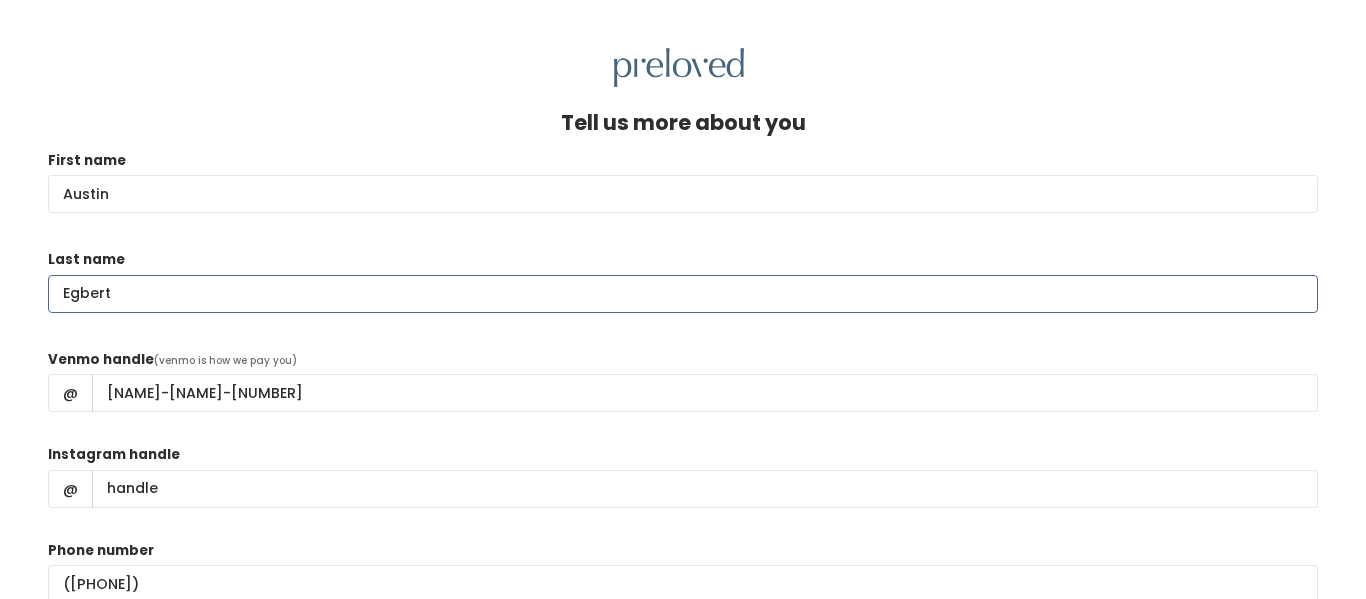 type on "Egbert" 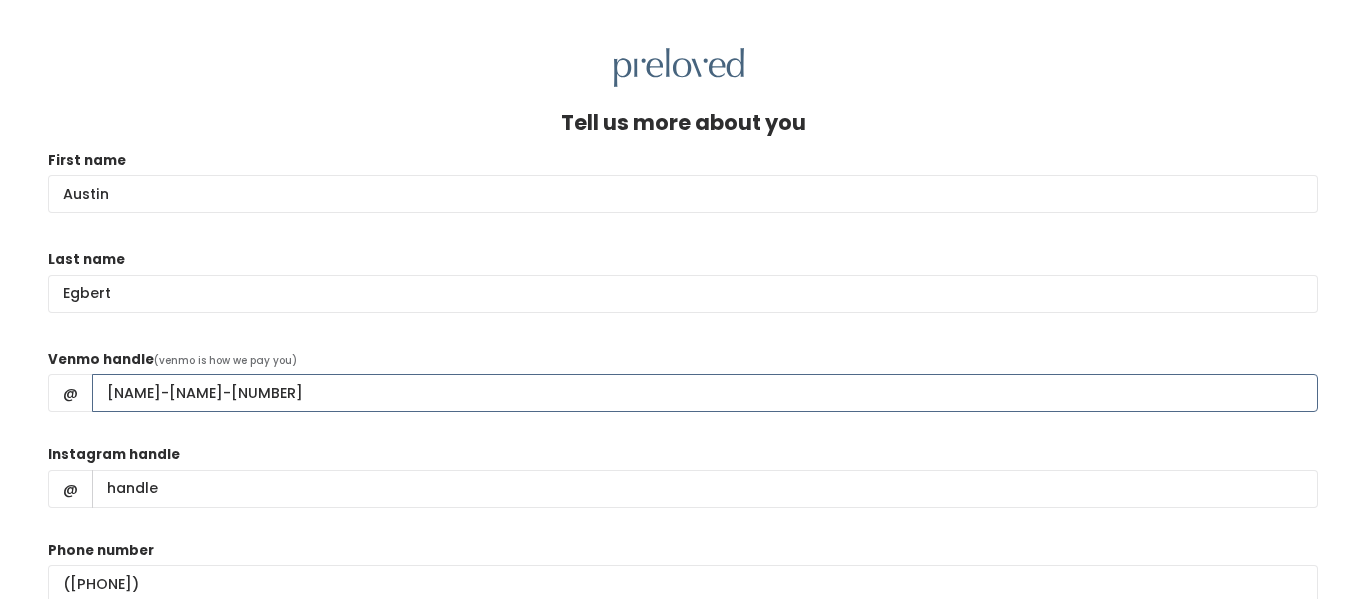 click on "austin-egbert-7" at bounding box center [705, 393] 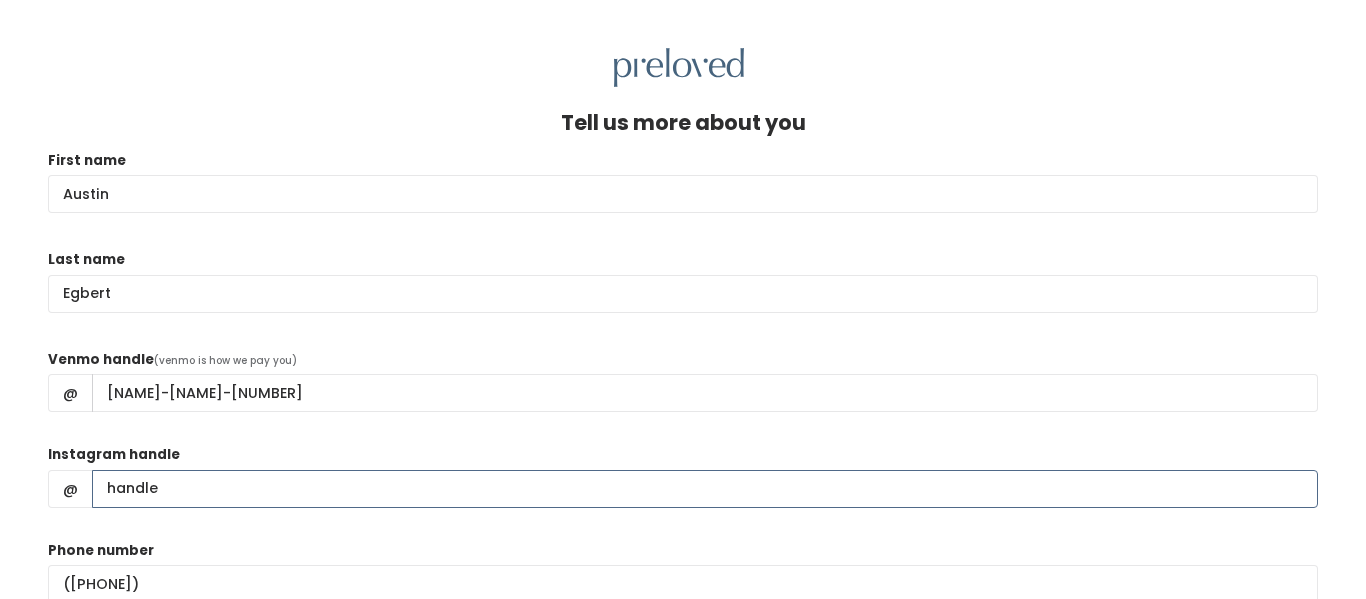 click on "Instagram handle" at bounding box center (705, 489) 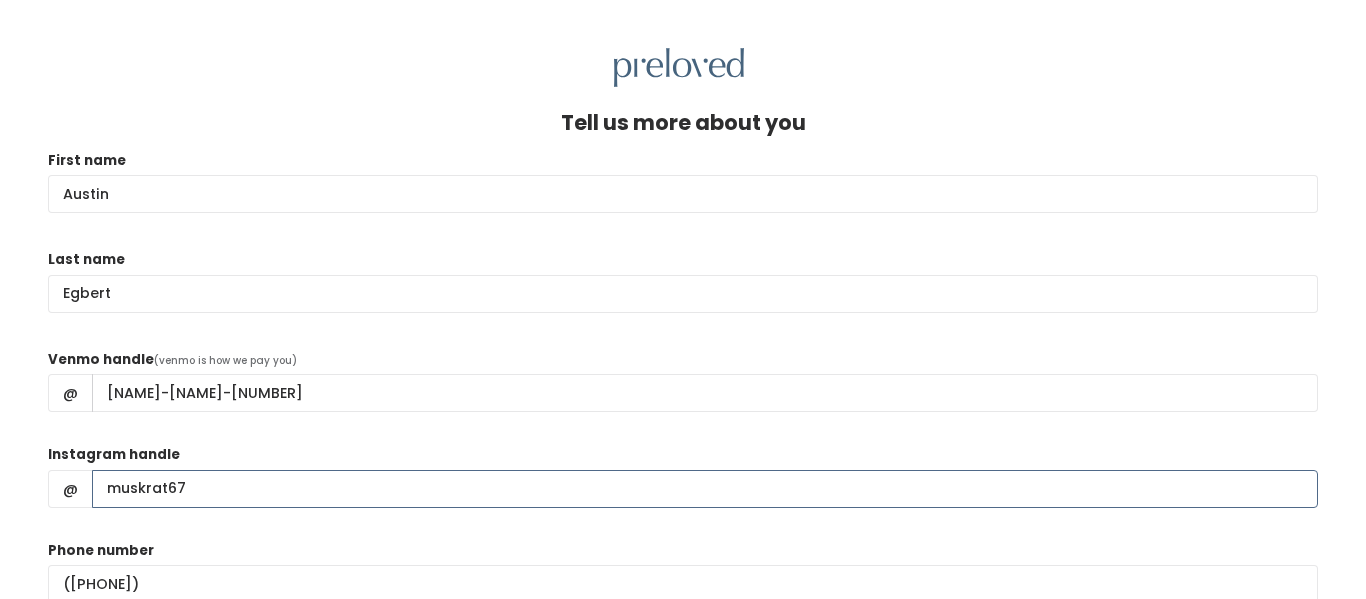 scroll, scrollTop: 98, scrollLeft: 0, axis: vertical 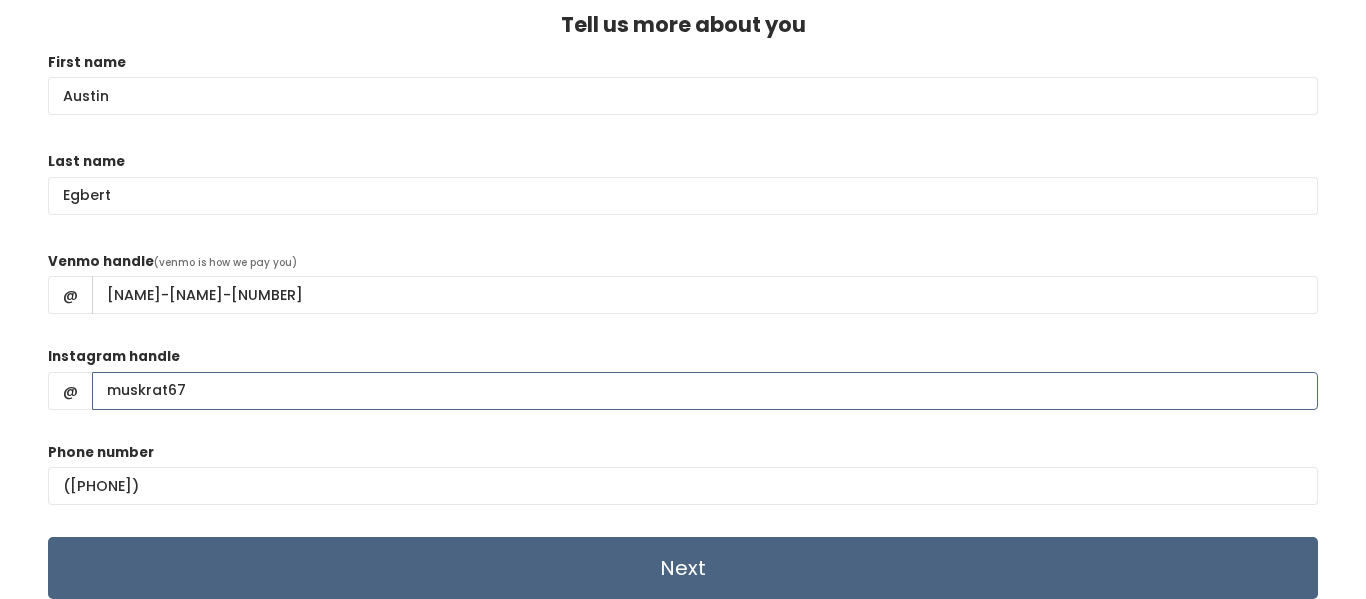 type on "muskrat67" 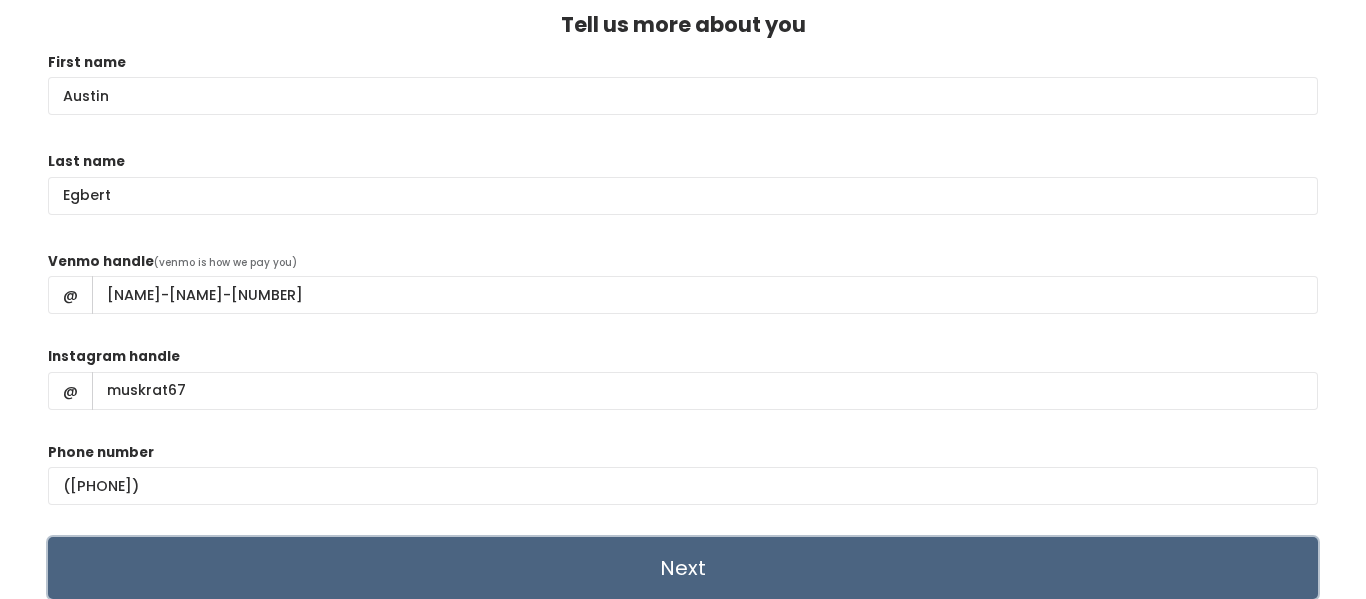 click on "Next" at bounding box center (683, 568) 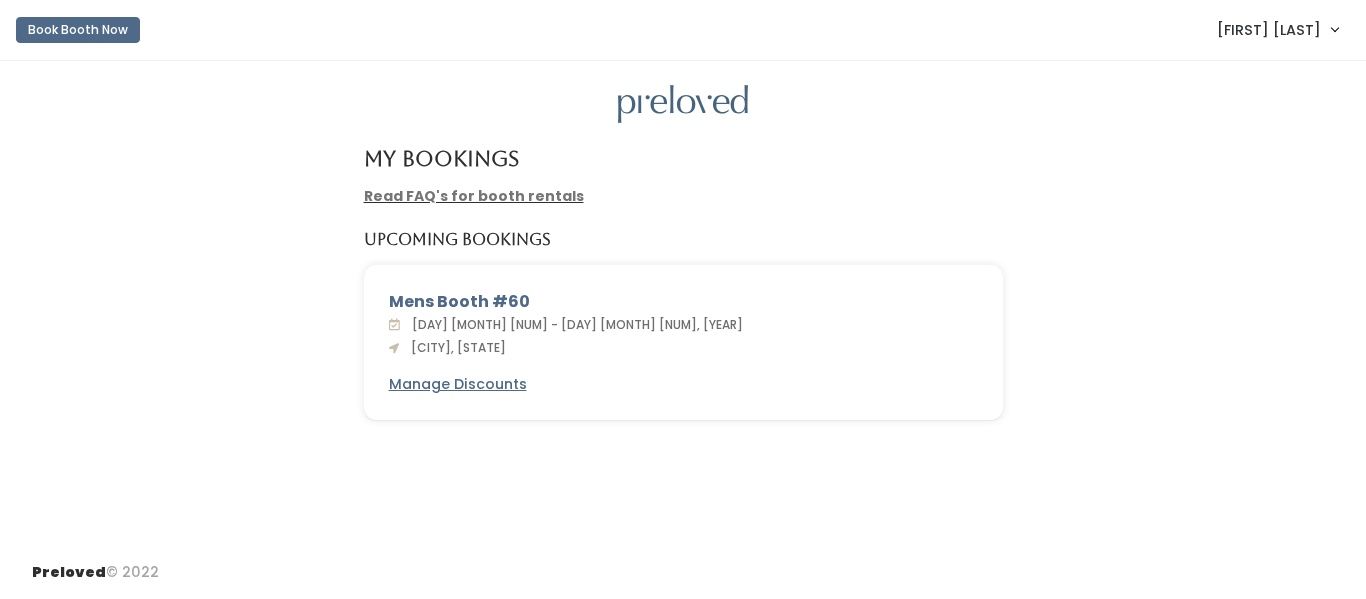 scroll, scrollTop: 0, scrollLeft: 0, axis: both 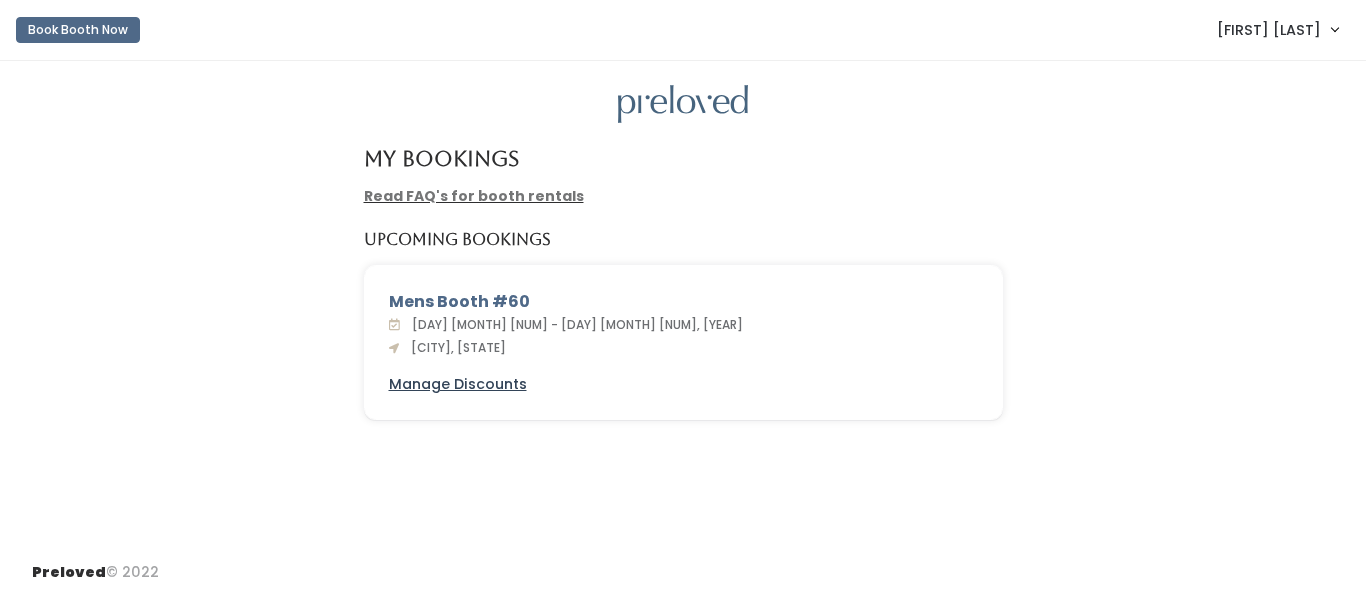 click on "Manage Discounts" at bounding box center (458, 384) 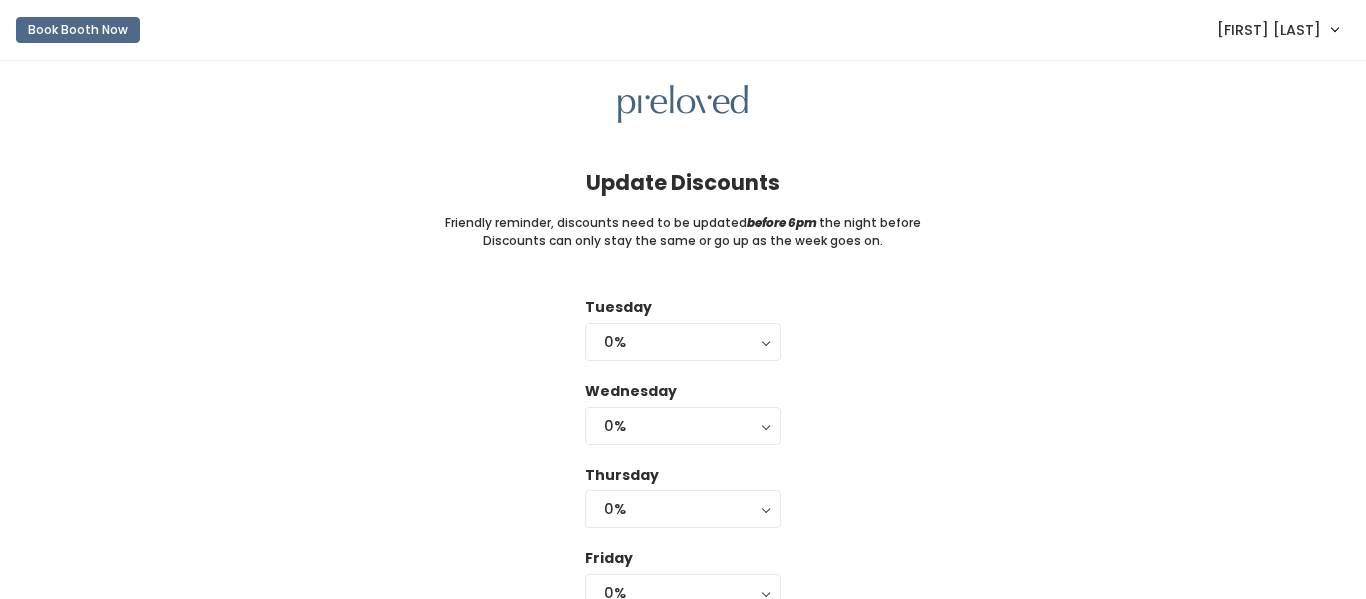 scroll, scrollTop: 0, scrollLeft: 0, axis: both 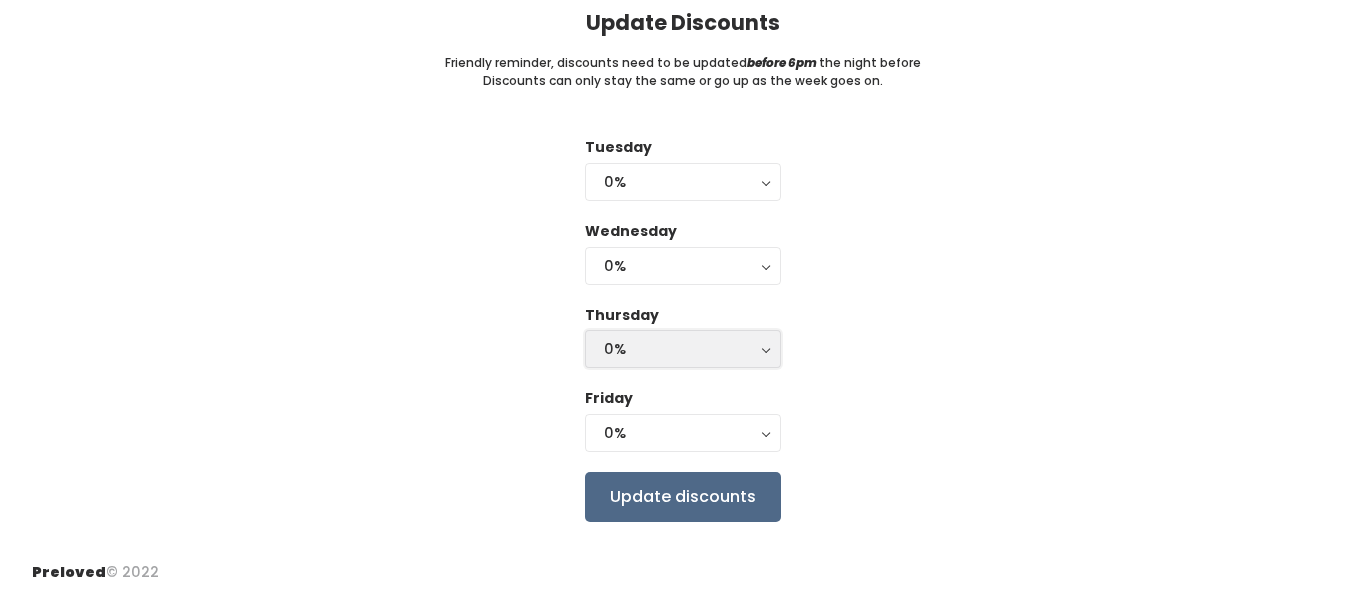 click on "0%" at bounding box center (683, 349) 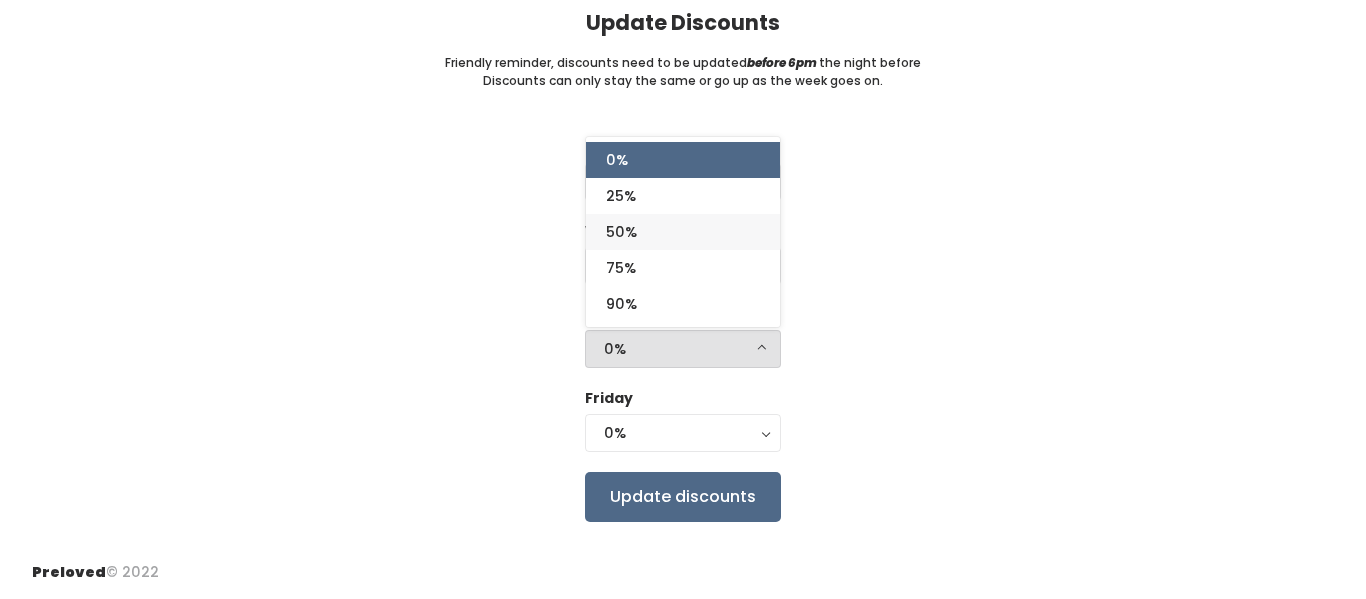 click on "50%" at bounding box center (683, 232) 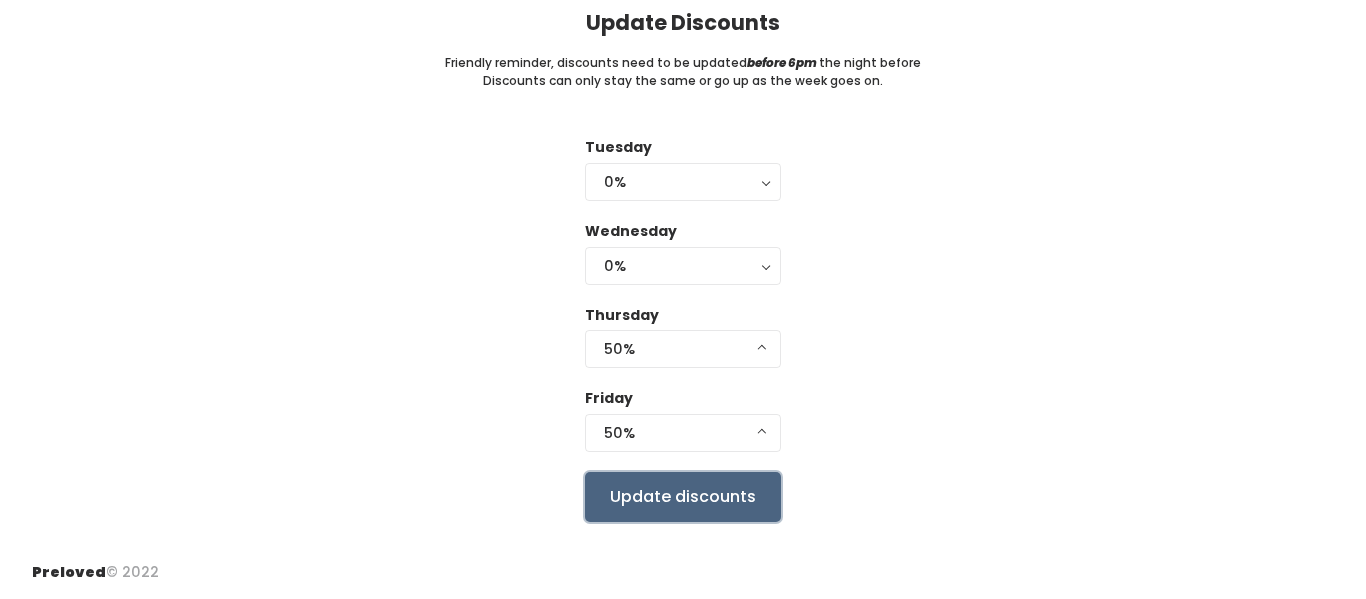 click on "Update discounts" at bounding box center (683, 497) 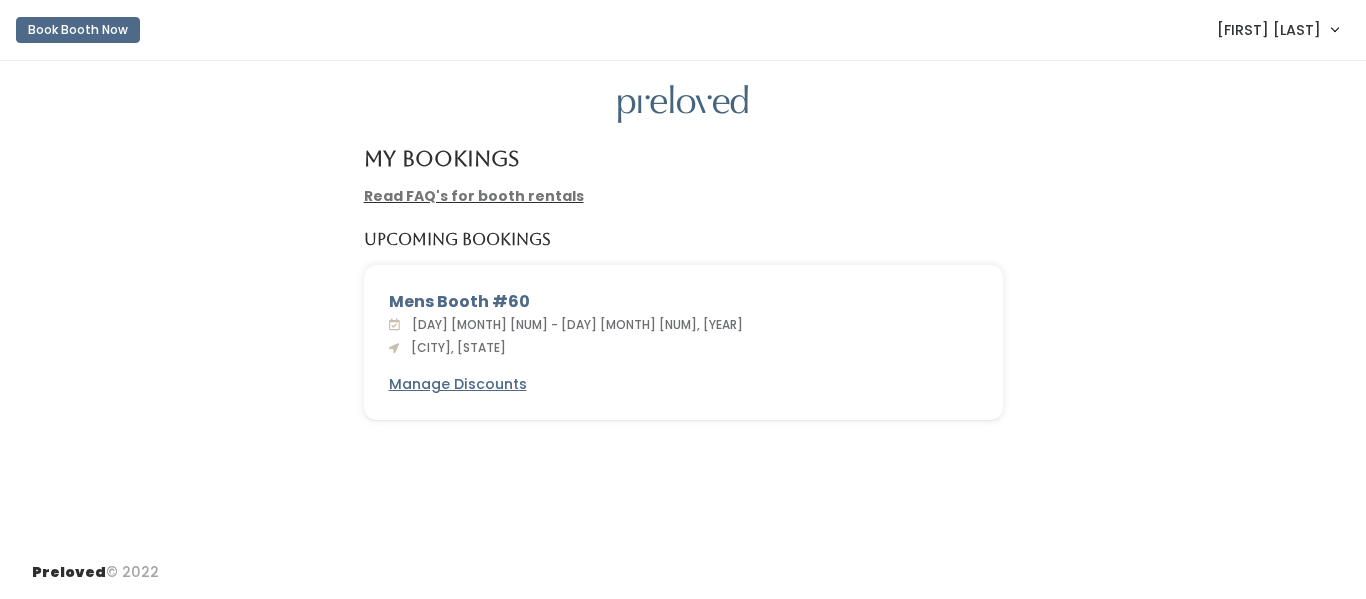 scroll, scrollTop: 0, scrollLeft: 0, axis: both 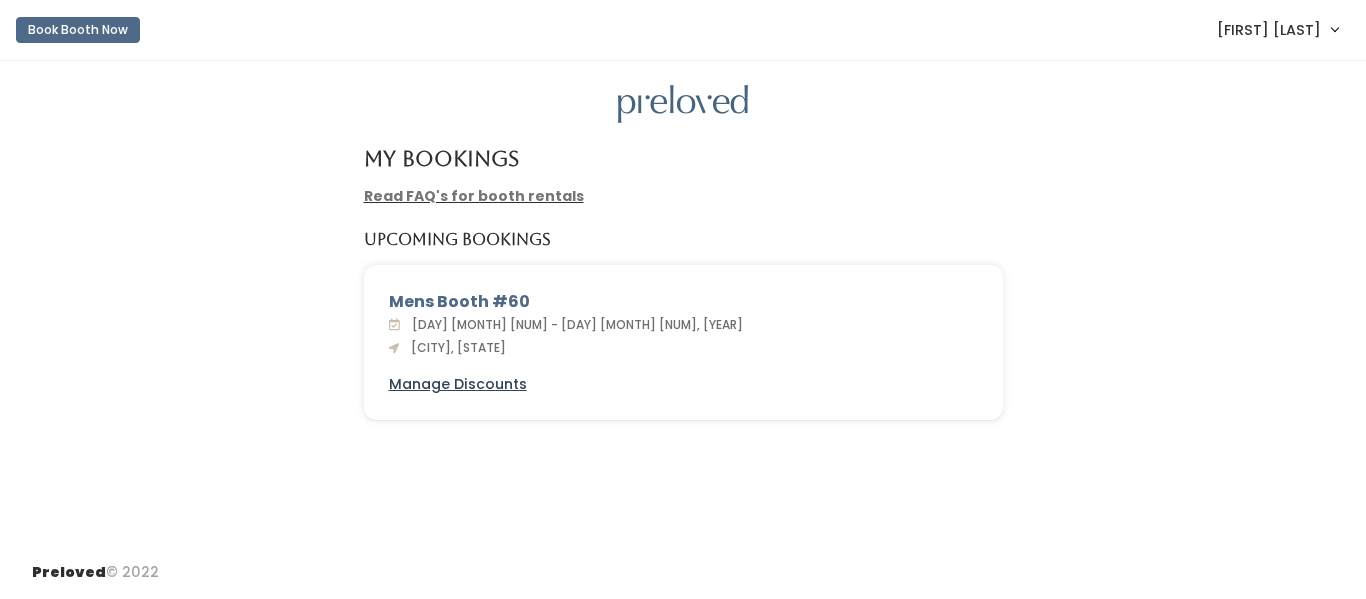 click on "Manage Discounts" at bounding box center (458, 384) 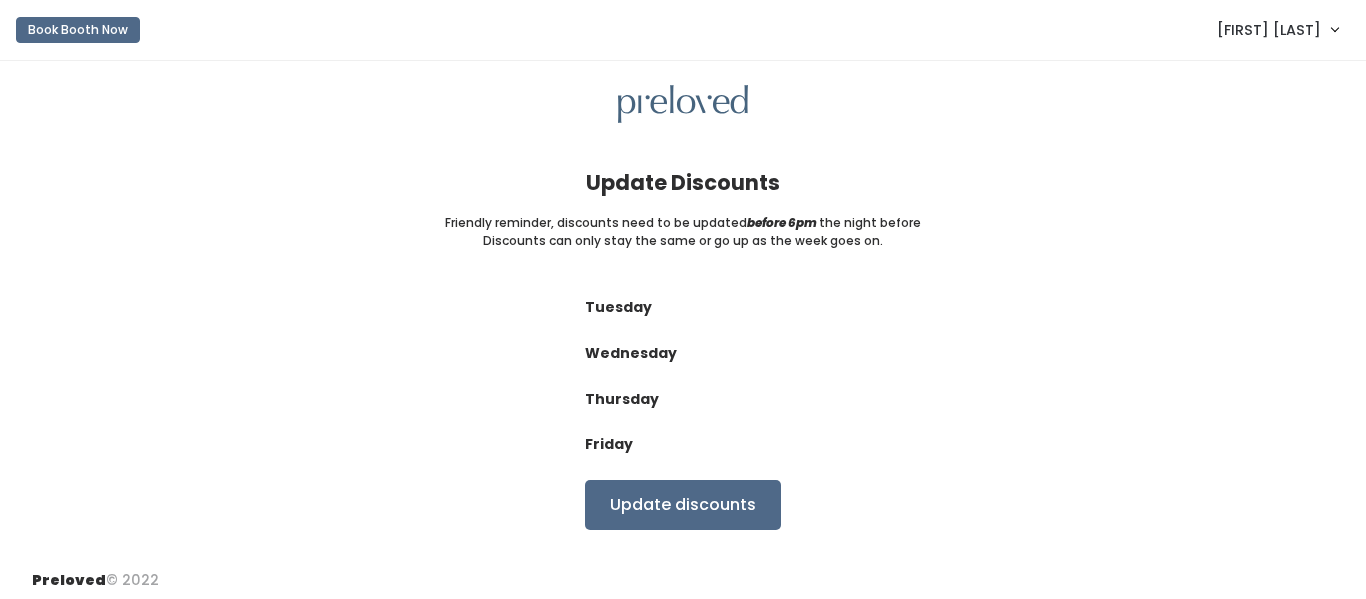 scroll, scrollTop: 0, scrollLeft: 0, axis: both 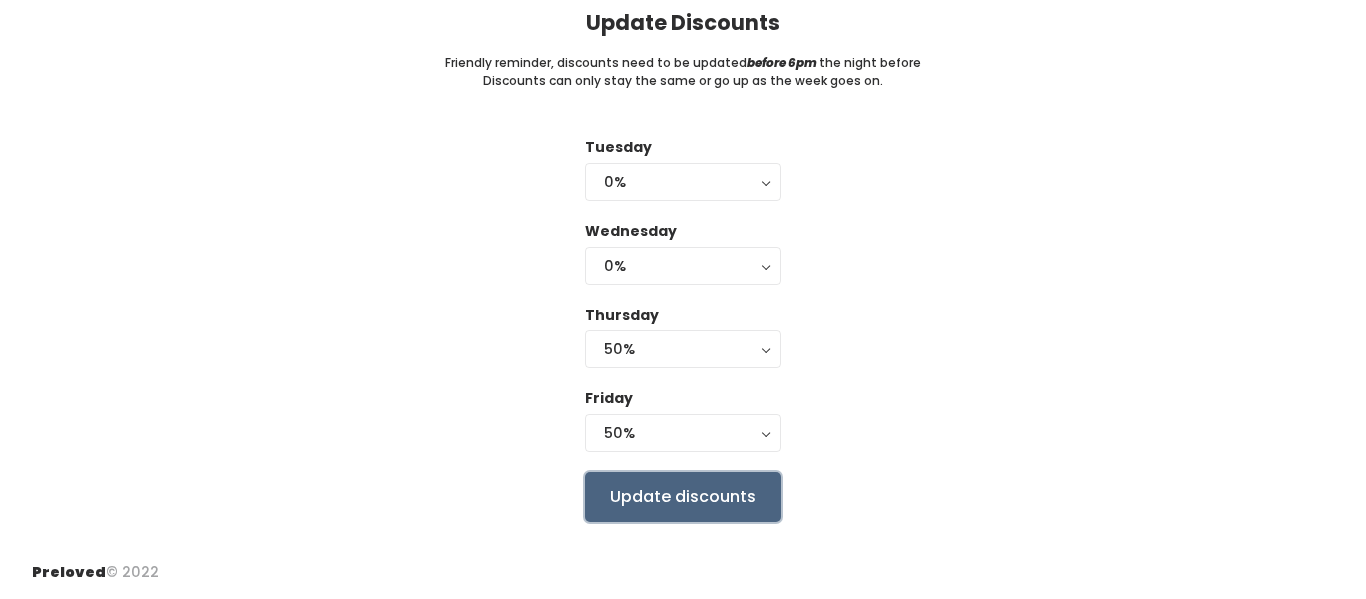 click on "Update discounts" at bounding box center [683, 497] 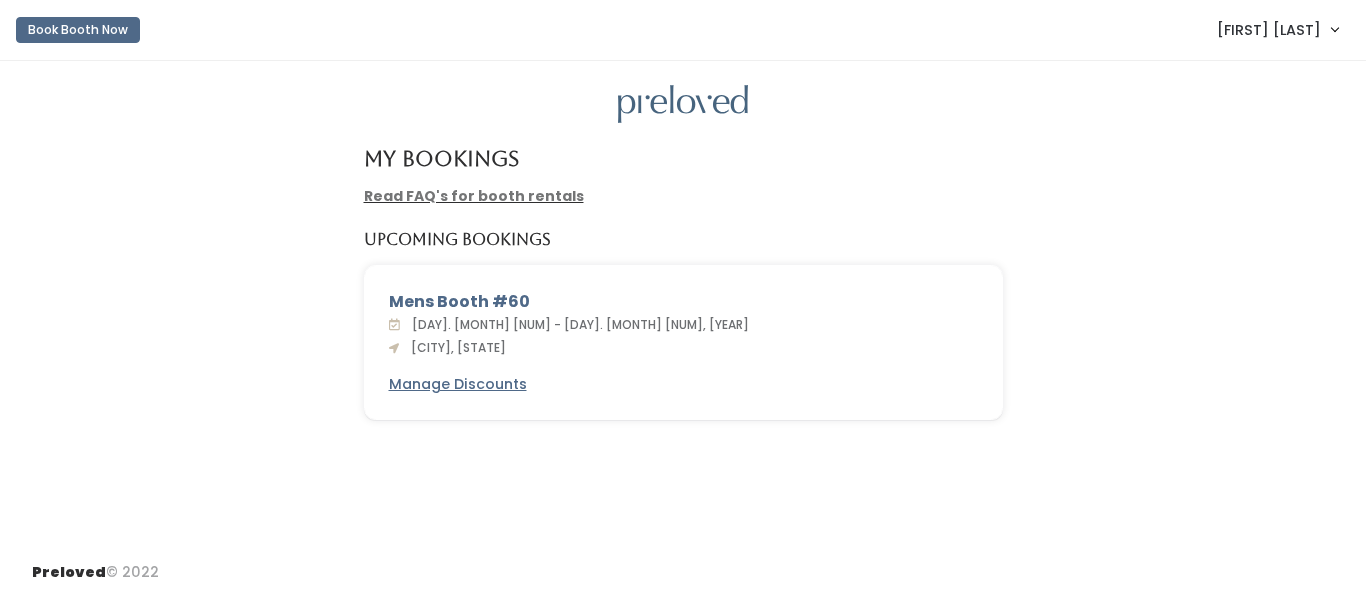 scroll, scrollTop: 0, scrollLeft: 0, axis: both 